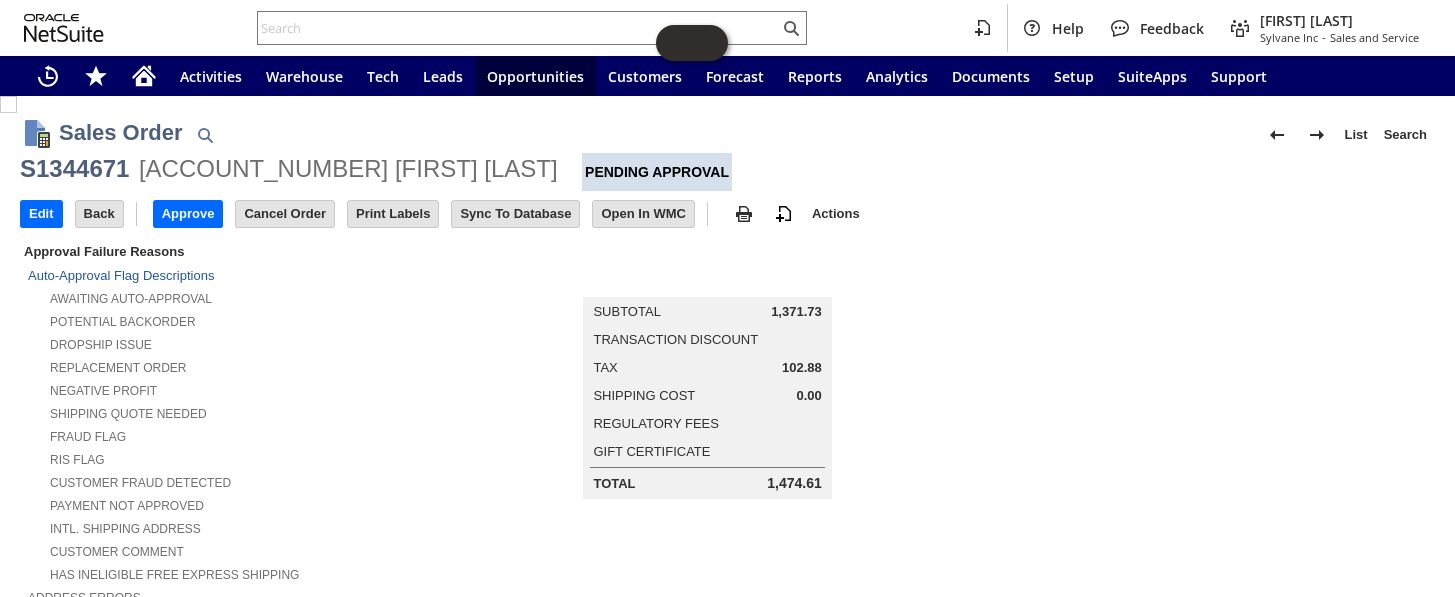 scroll, scrollTop: 0, scrollLeft: 0, axis: both 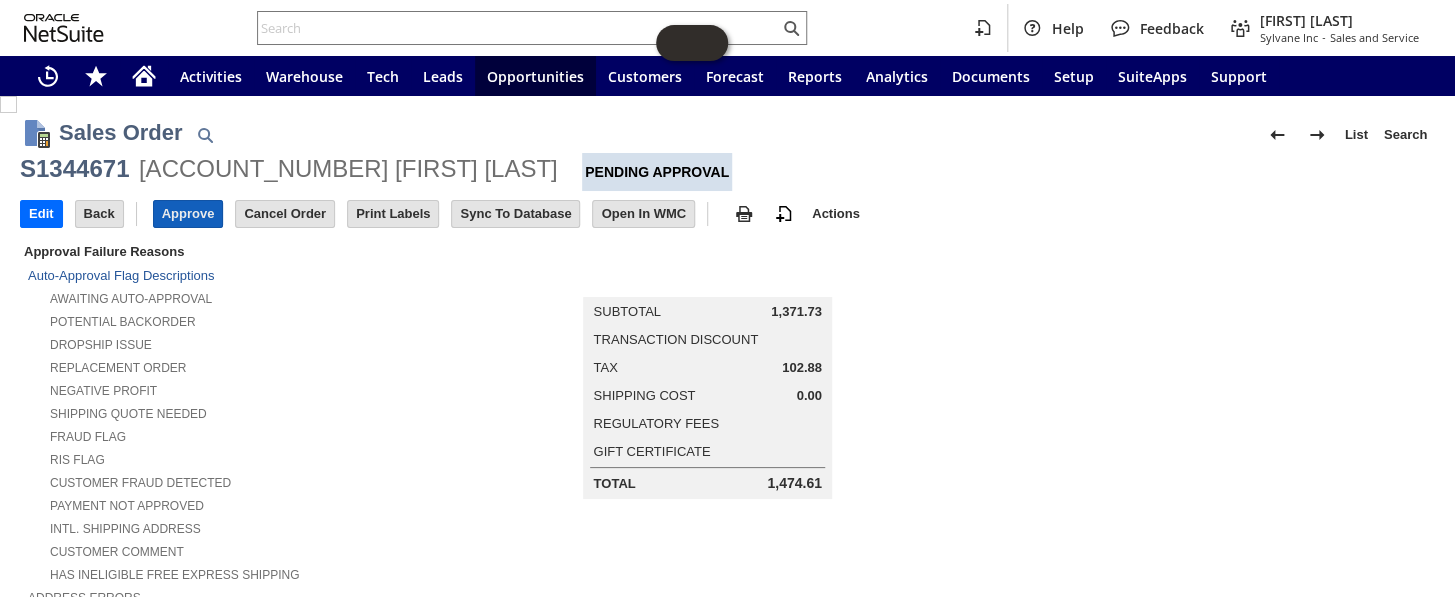 click on "Approve" at bounding box center (188, 214) 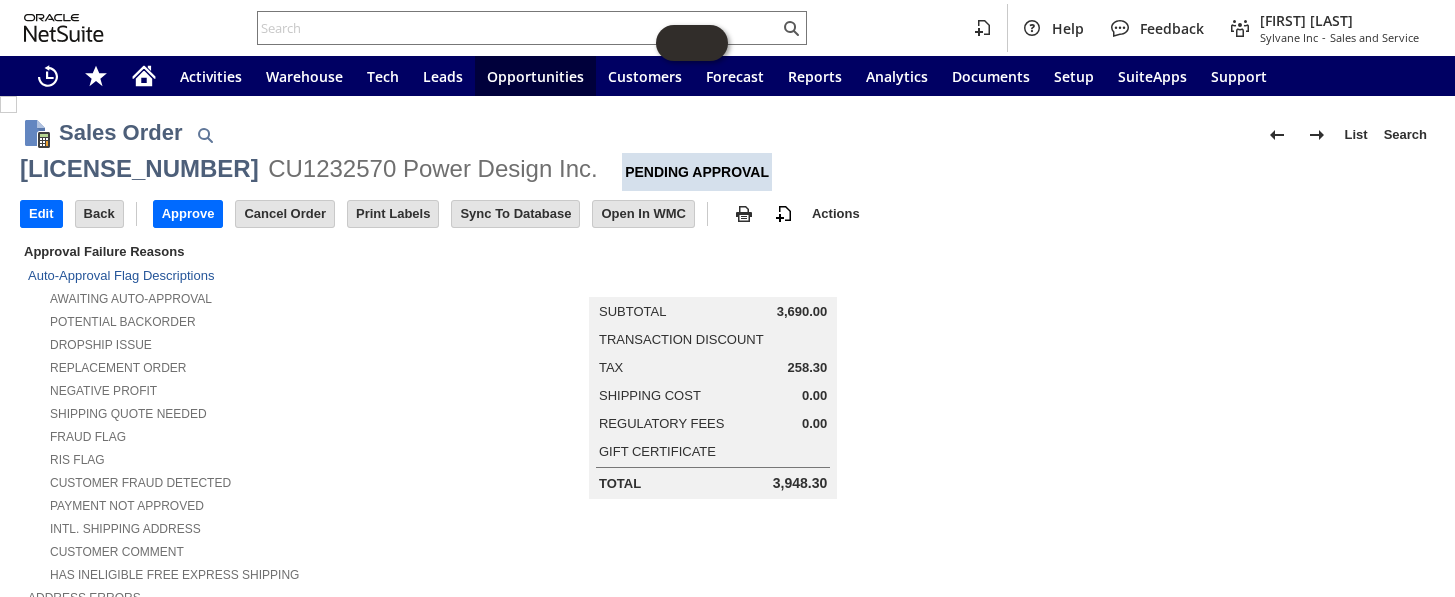 scroll, scrollTop: 0, scrollLeft: 0, axis: both 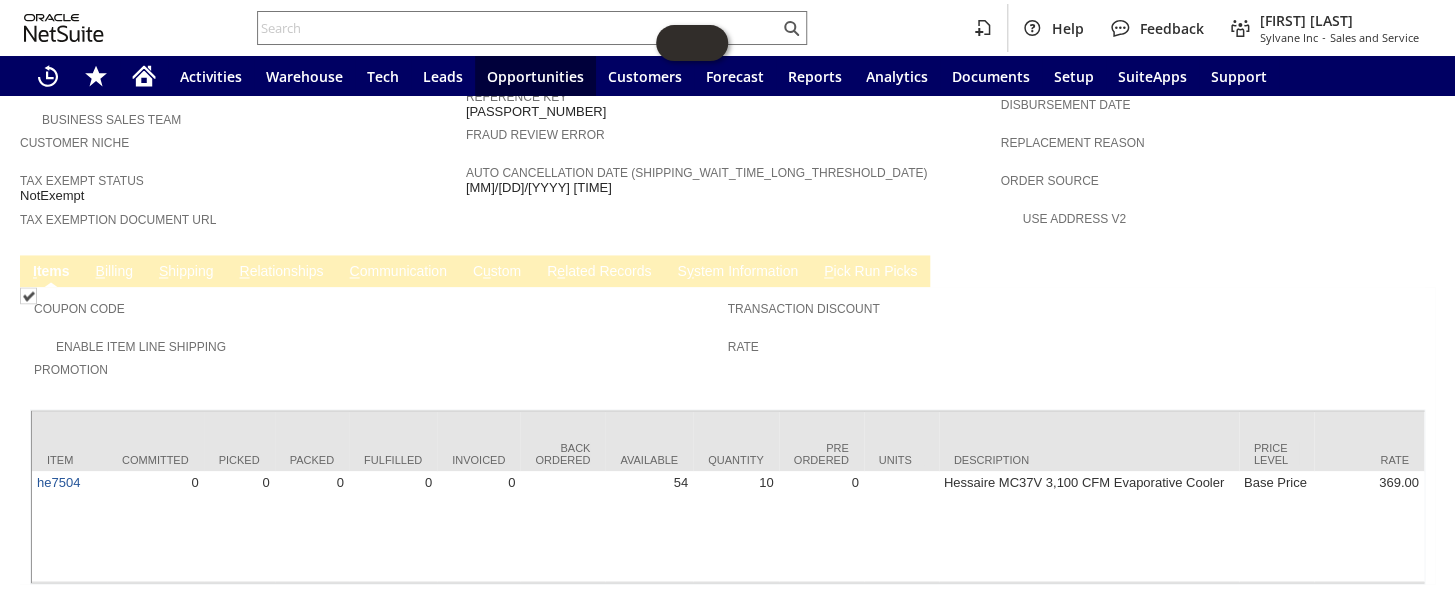 click on "B illing" at bounding box center (114, 272) 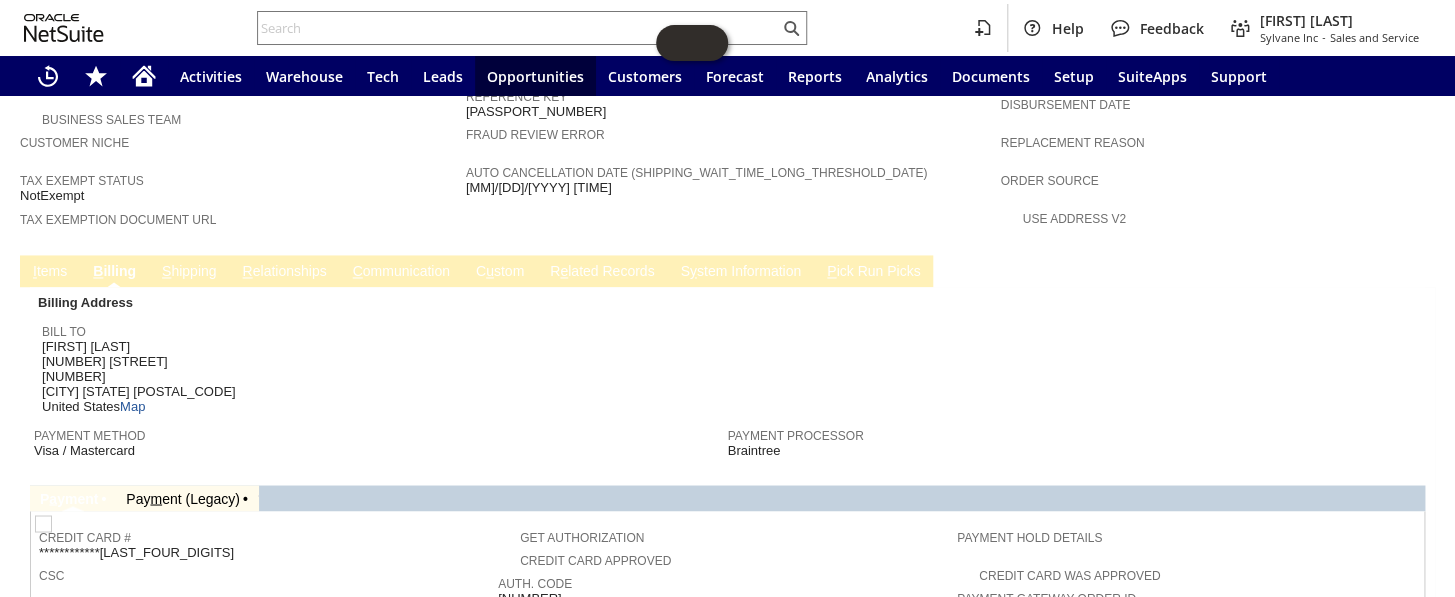 click on "S hipping" at bounding box center (189, 272) 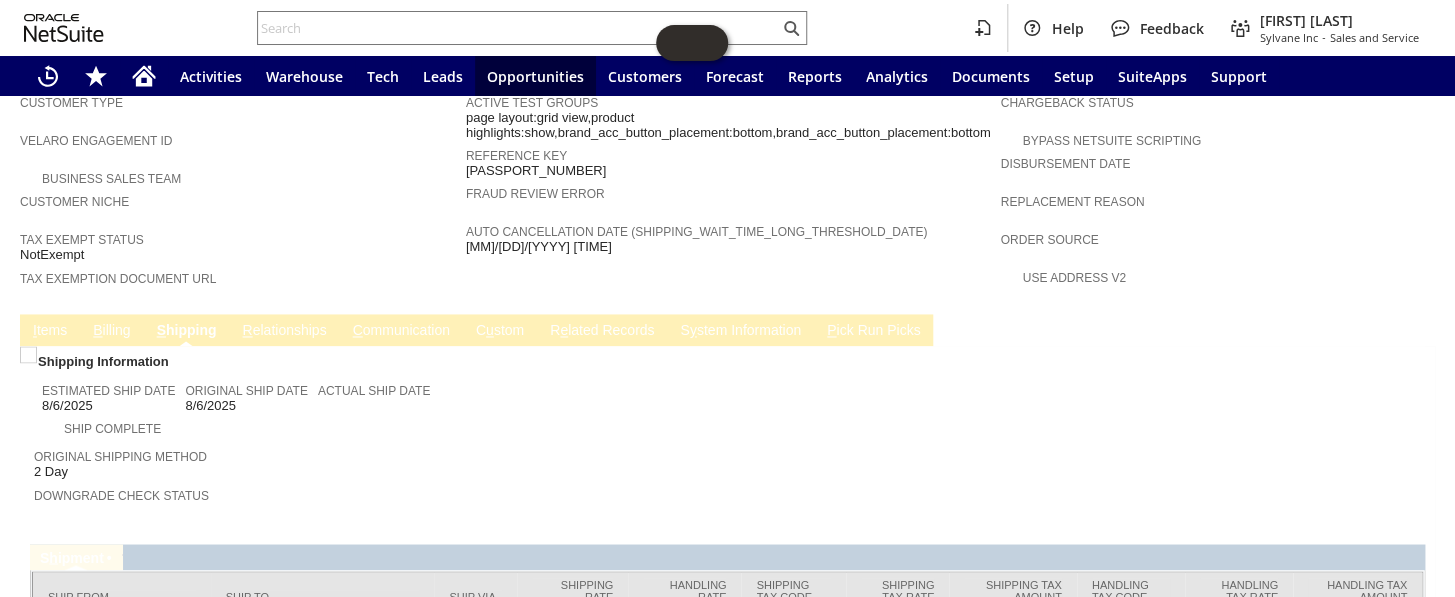scroll, scrollTop: 1271, scrollLeft: 0, axis: vertical 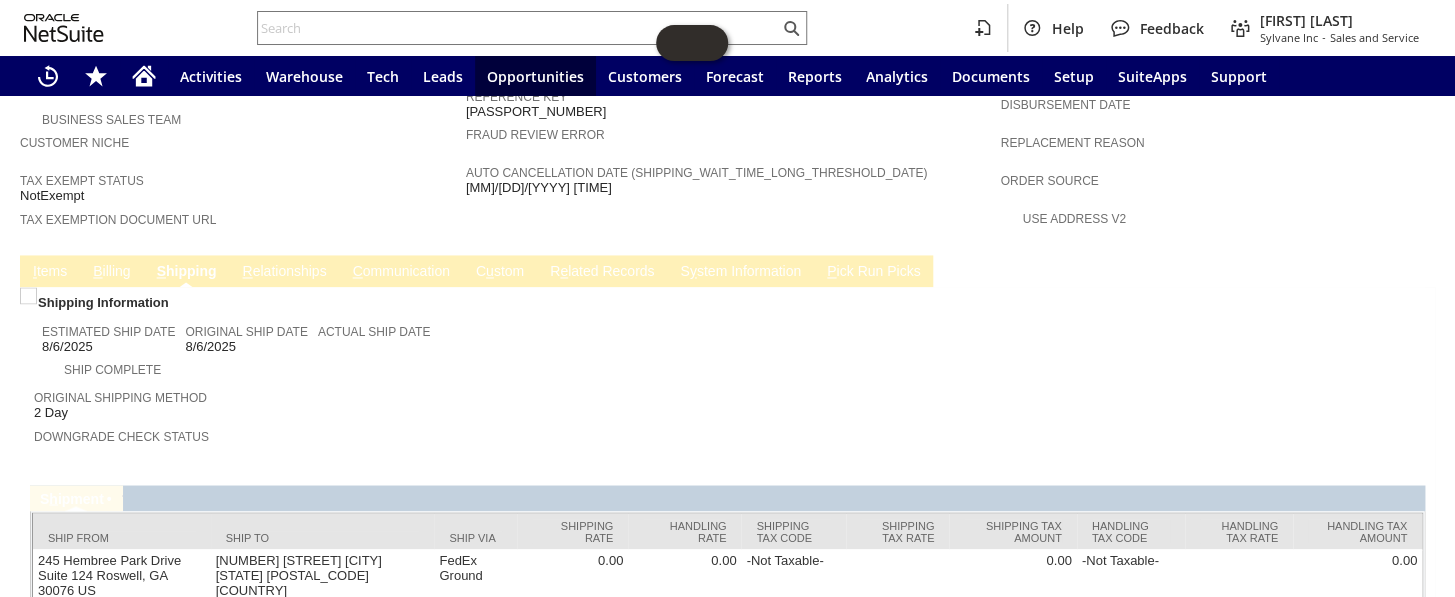 click on "B illing" at bounding box center (111, 272) 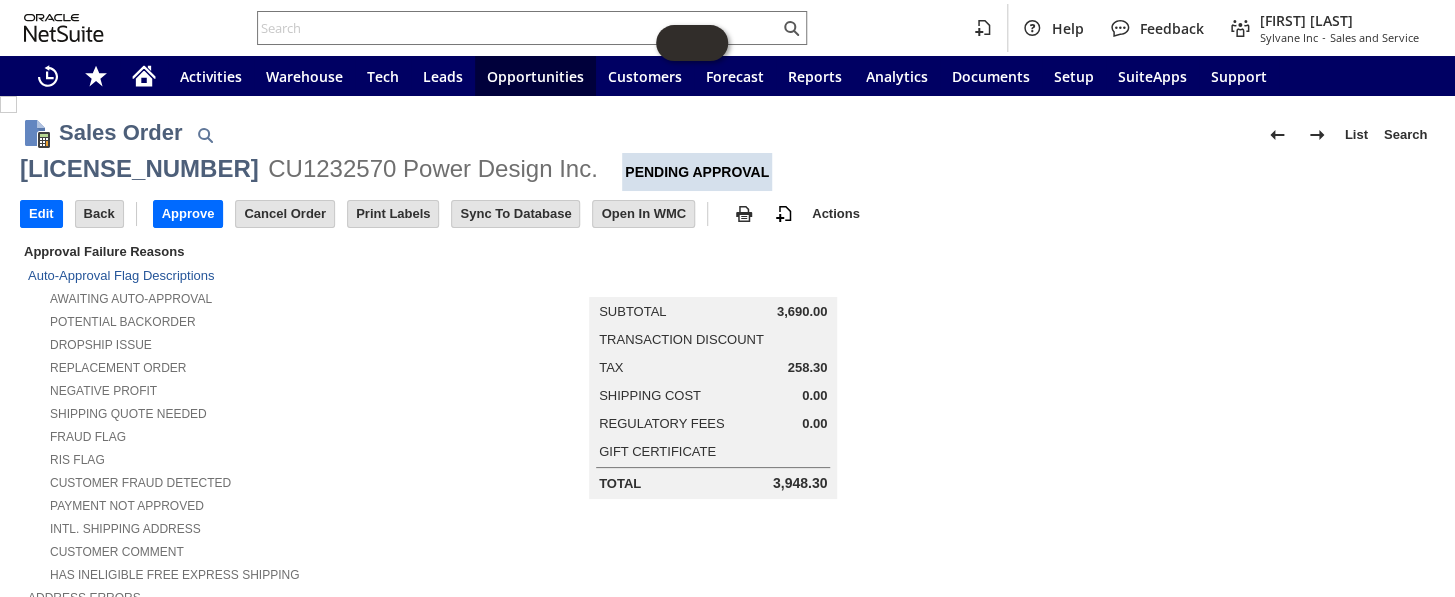 scroll, scrollTop: 0, scrollLeft: 0, axis: both 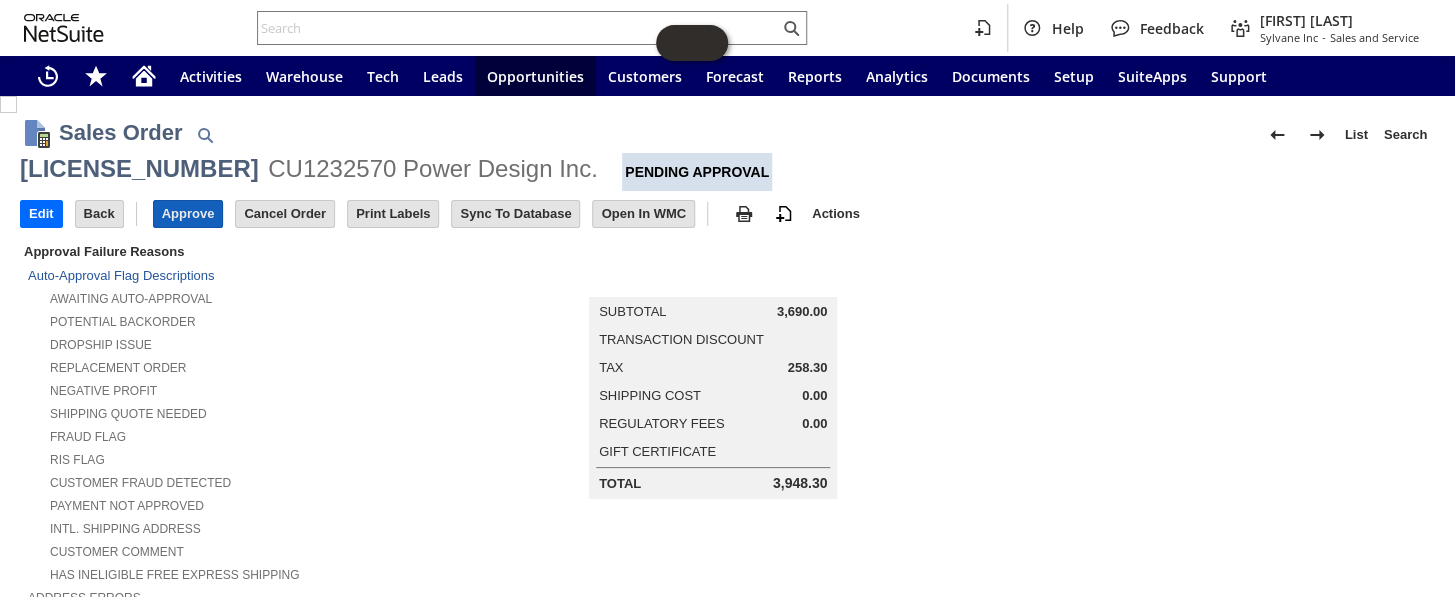 click on "Approve" at bounding box center [188, 214] 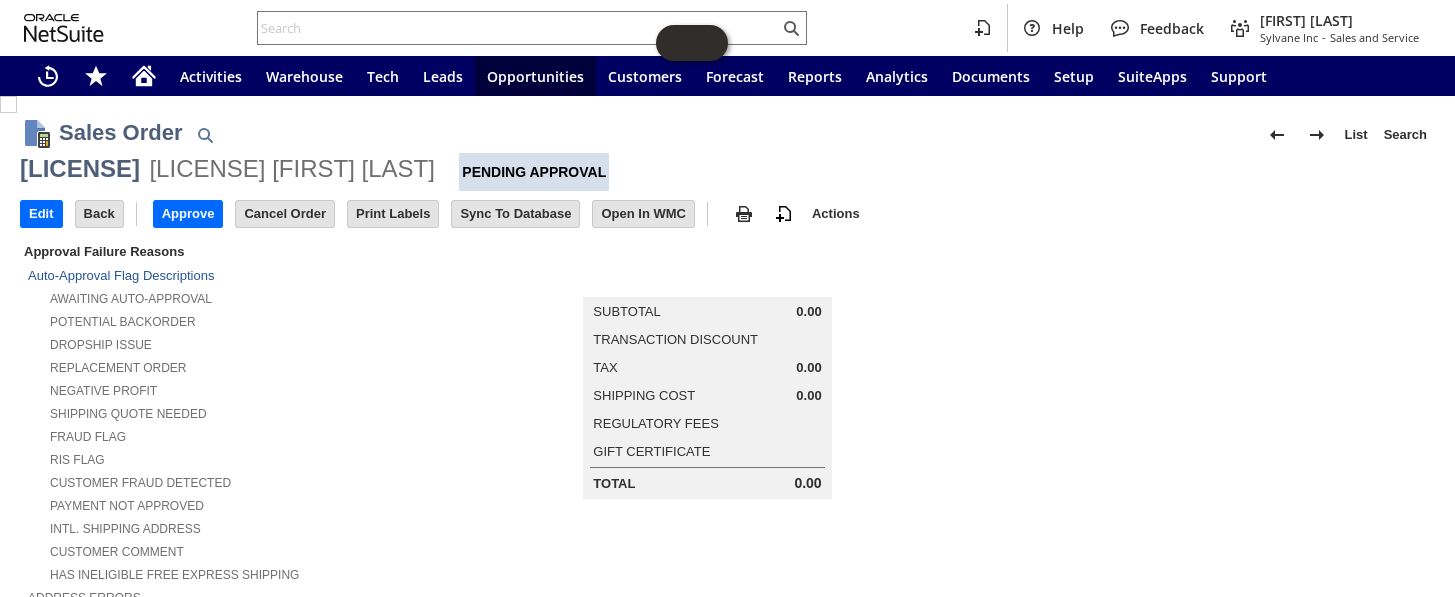 scroll, scrollTop: 0, scrollLeft: 0, axis: both 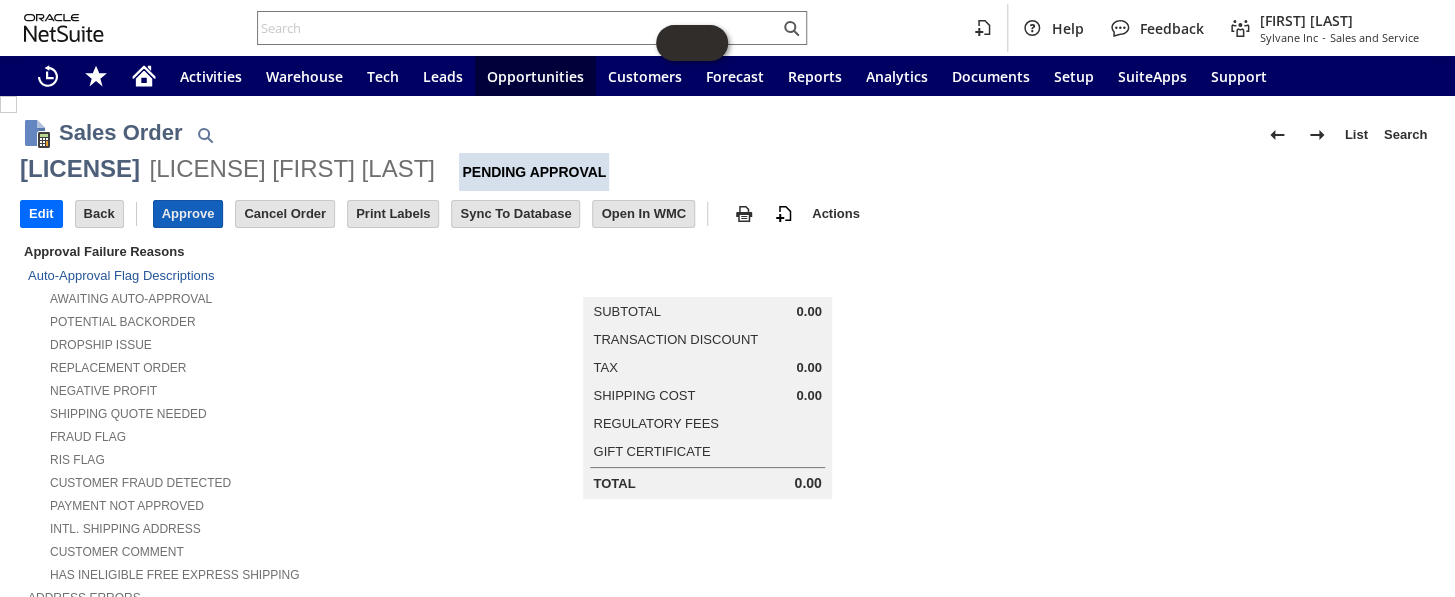 click on "Approve" at bounding box center [188, 214] 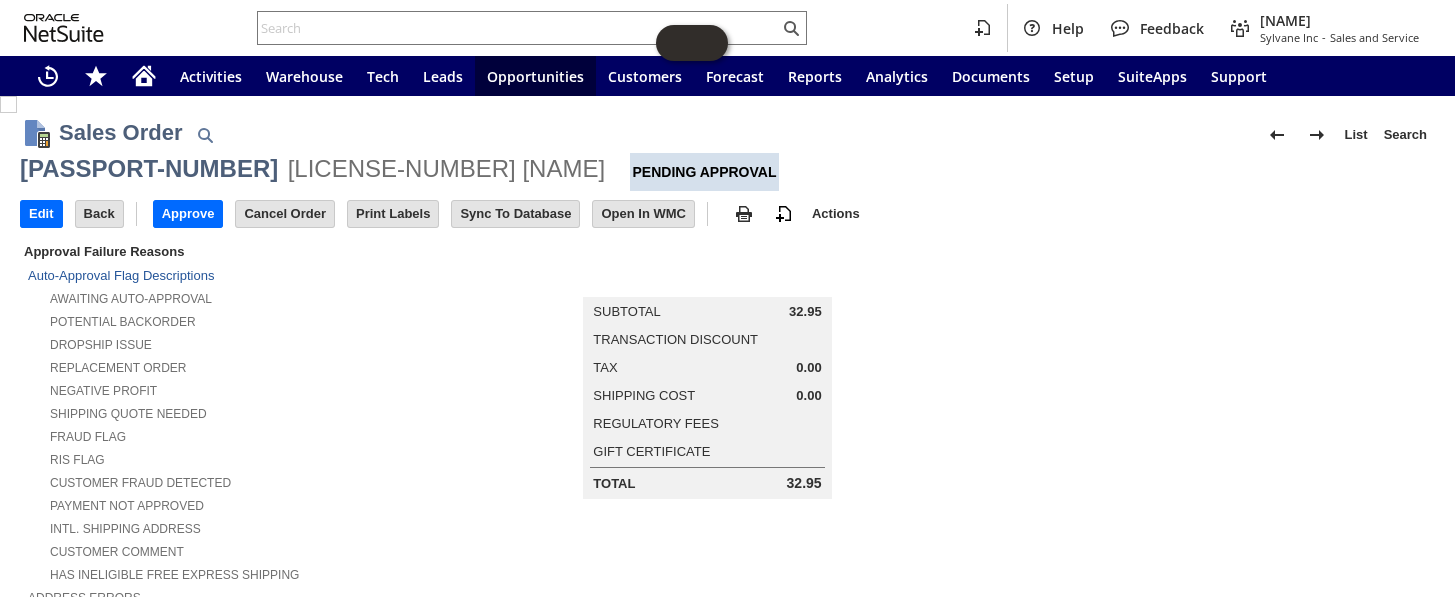 scroll, scrollTop: 0, scrollLeft: 0, axis: both 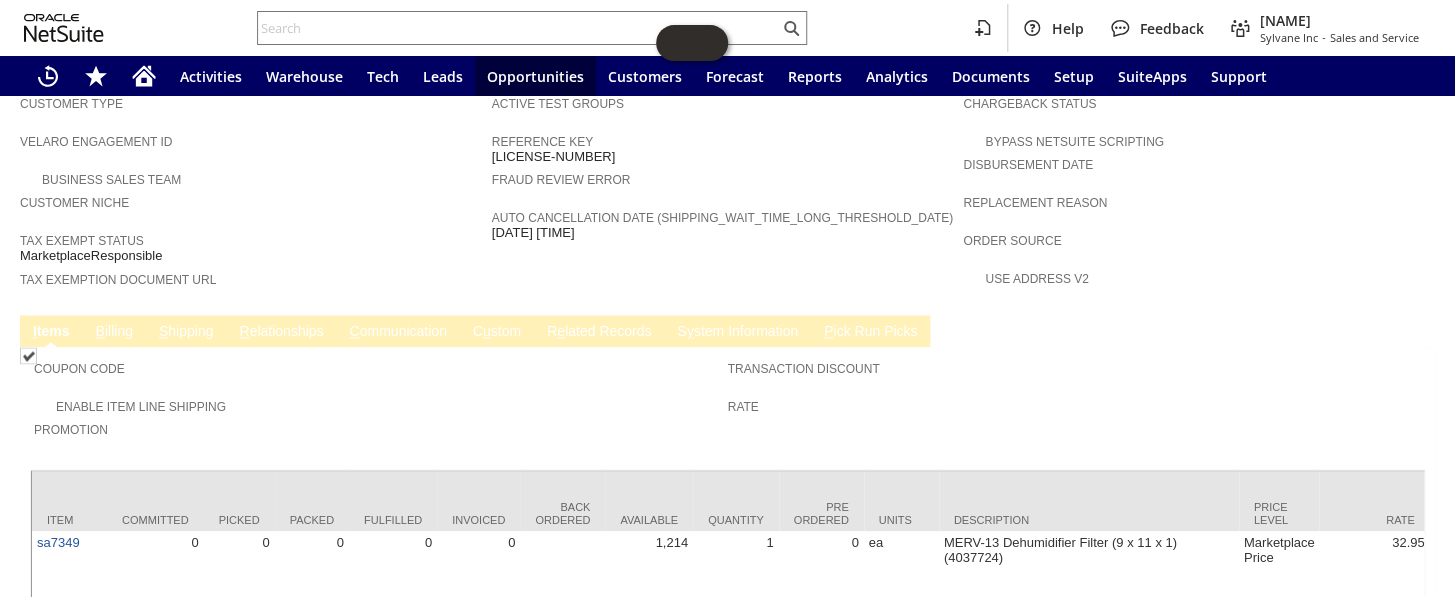 click on "B illing" at bounding box center (114, 332) 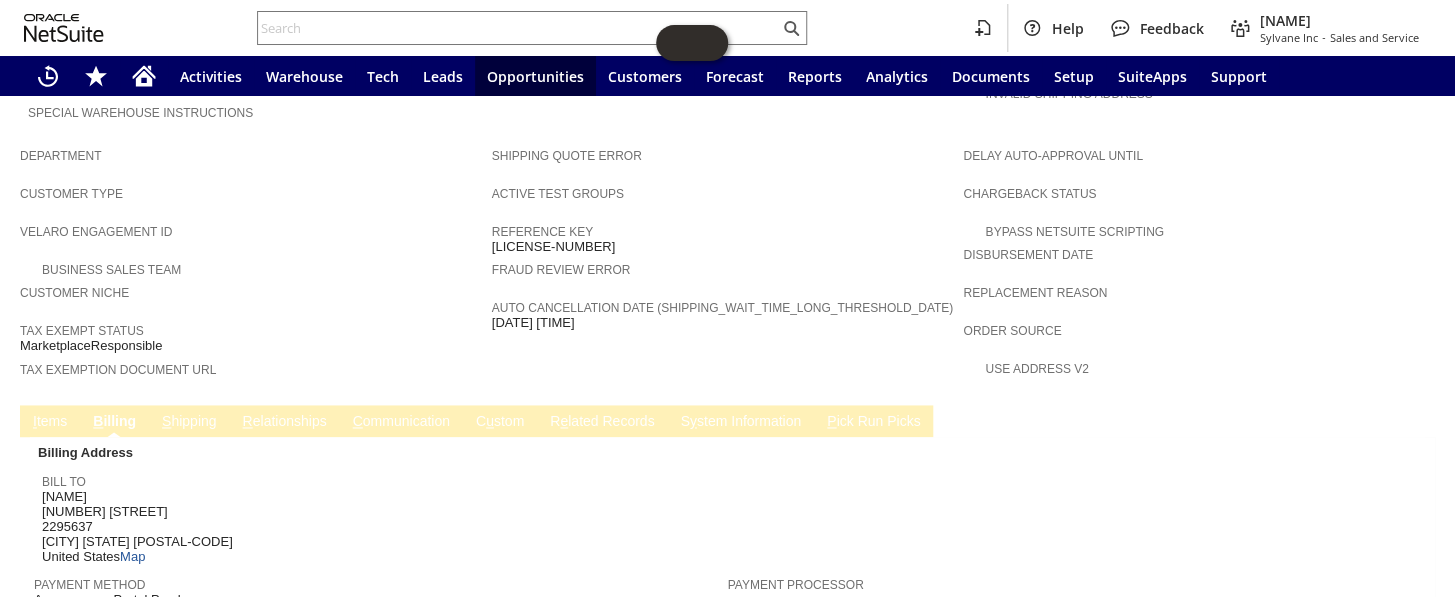 scroll, scrollTop: 1093, scrollLeft: 0, axis: vertical 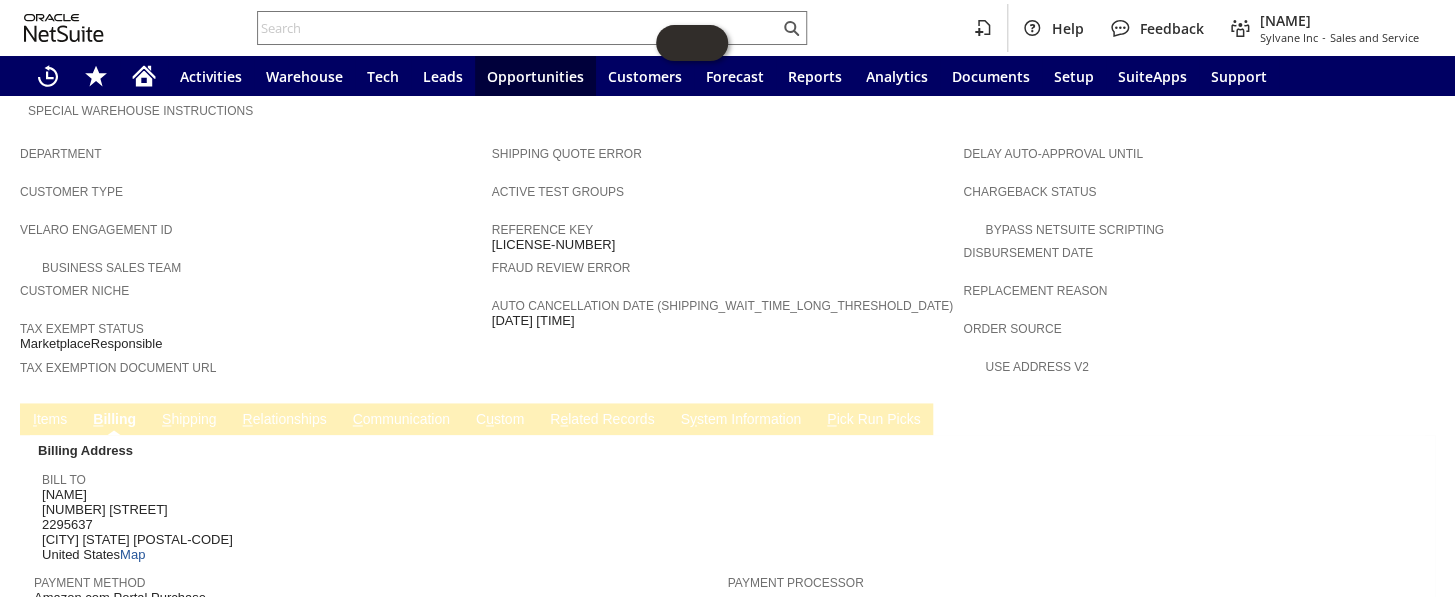 click on "S hipping" at bounding box center (189, 420) 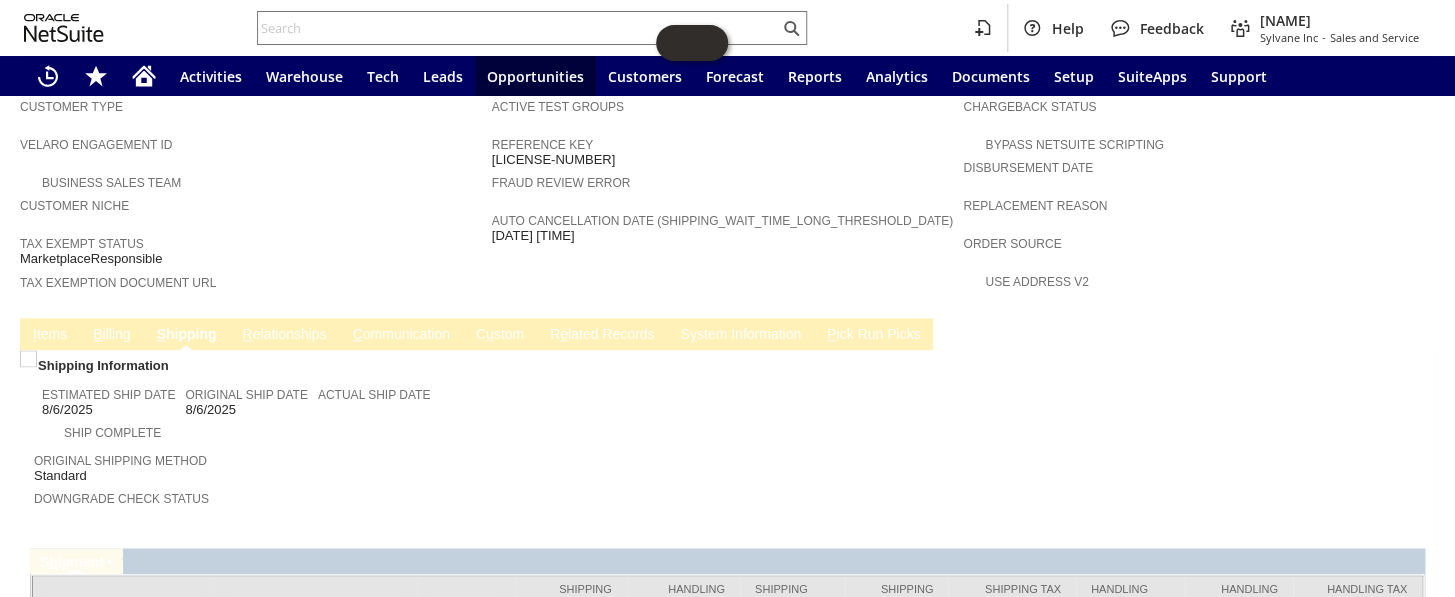scroll, scrollTop: 1247, scrollLeft: 0, axis: vertical 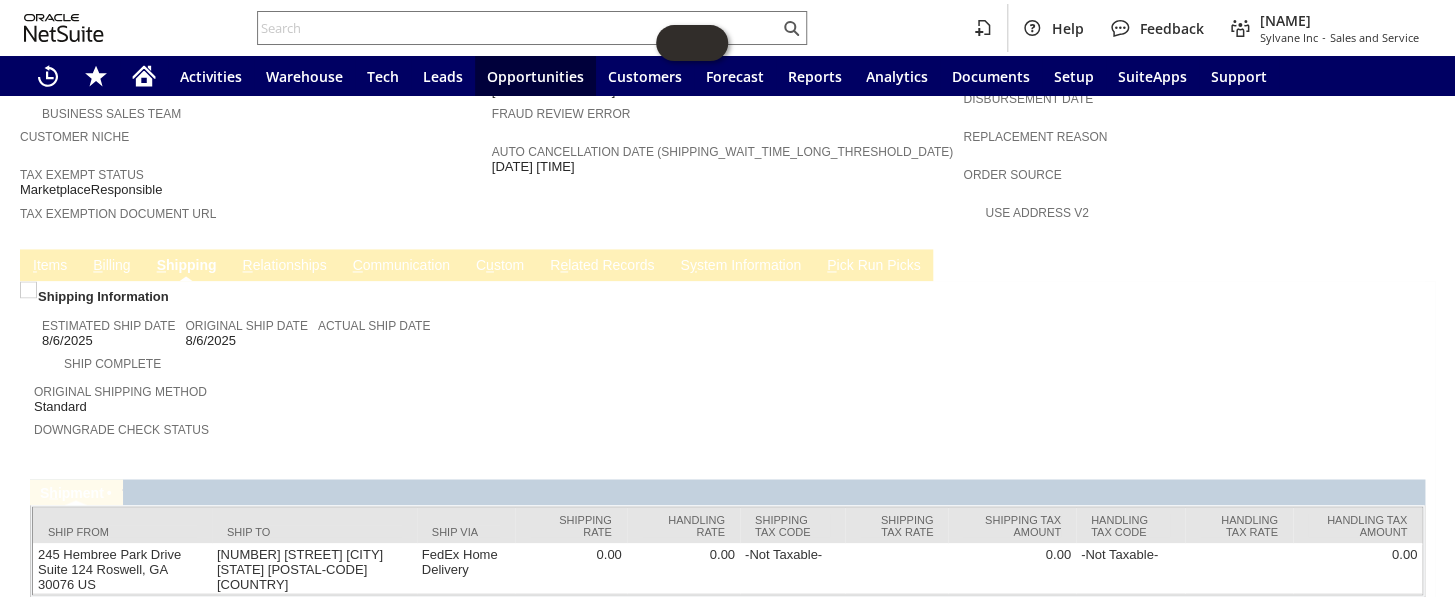 click on "B illing" at bounding box center (111, 265) 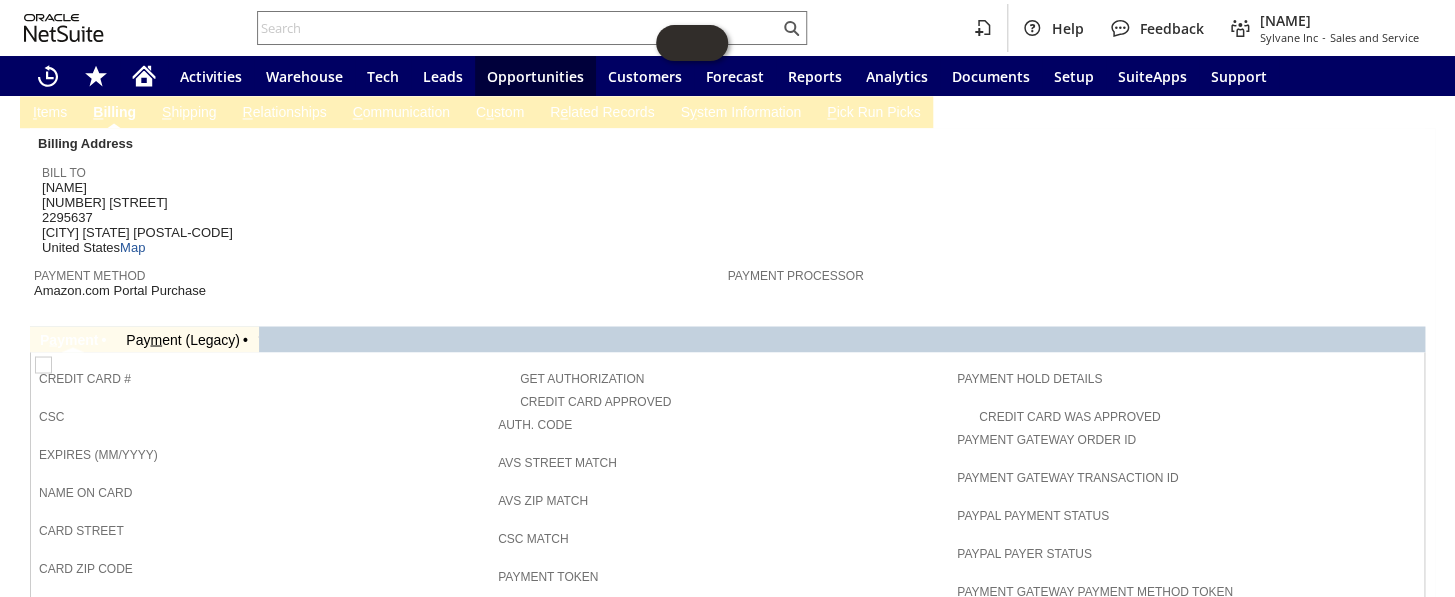 scroll, scrollTop: 1184, scrollLeft: 0, axis: vertical 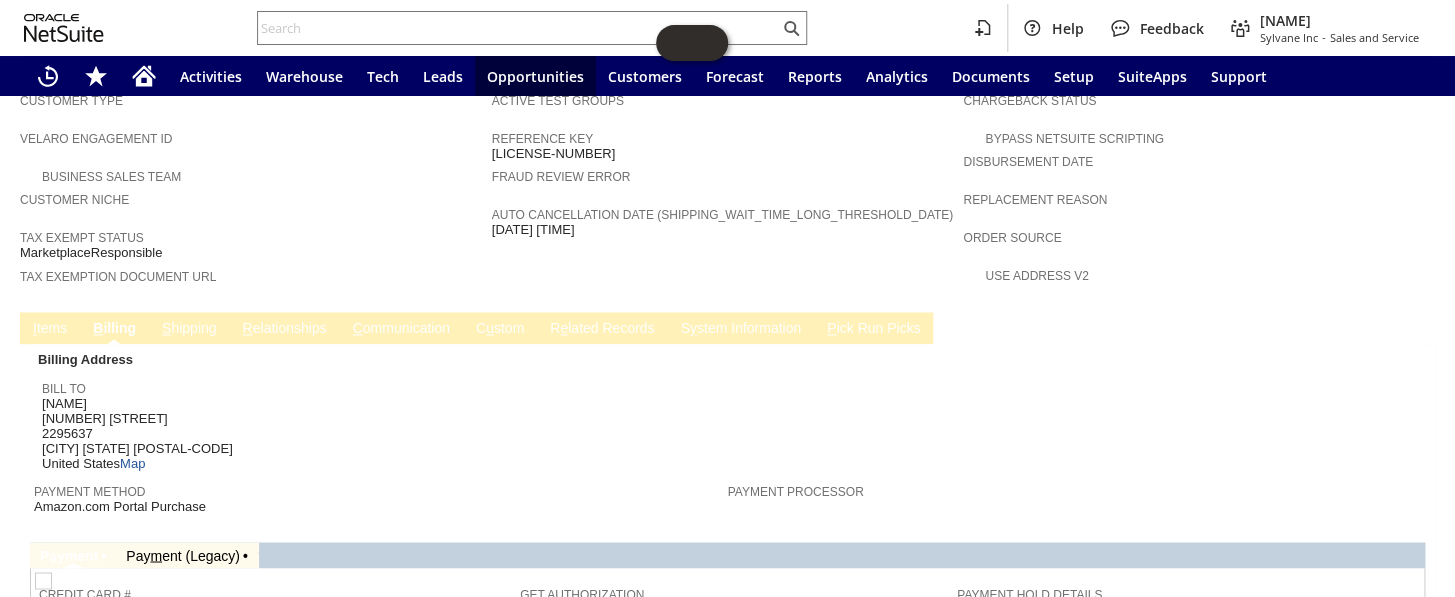 click on "I tems" at bounding box center (50, 329) 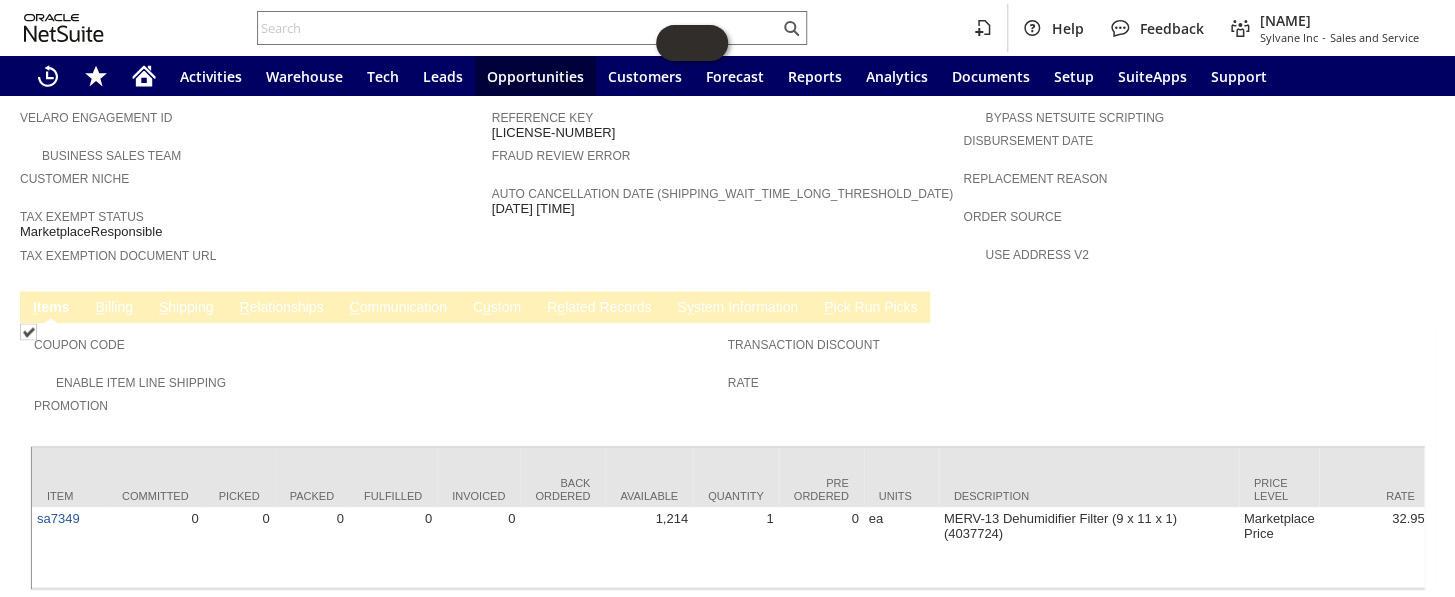 scroll, scrollTop: 1213, scrollLeft: 0, axis: vertical 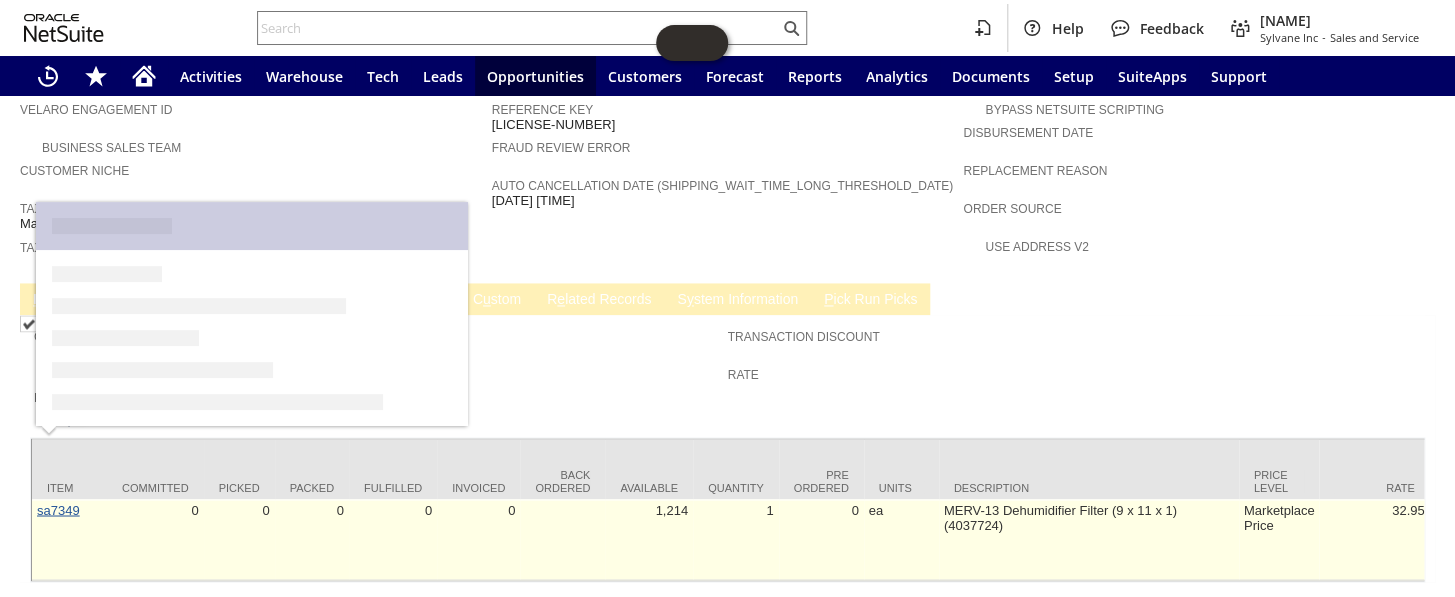 click on "sa7349" at bounding box center (58, 509) 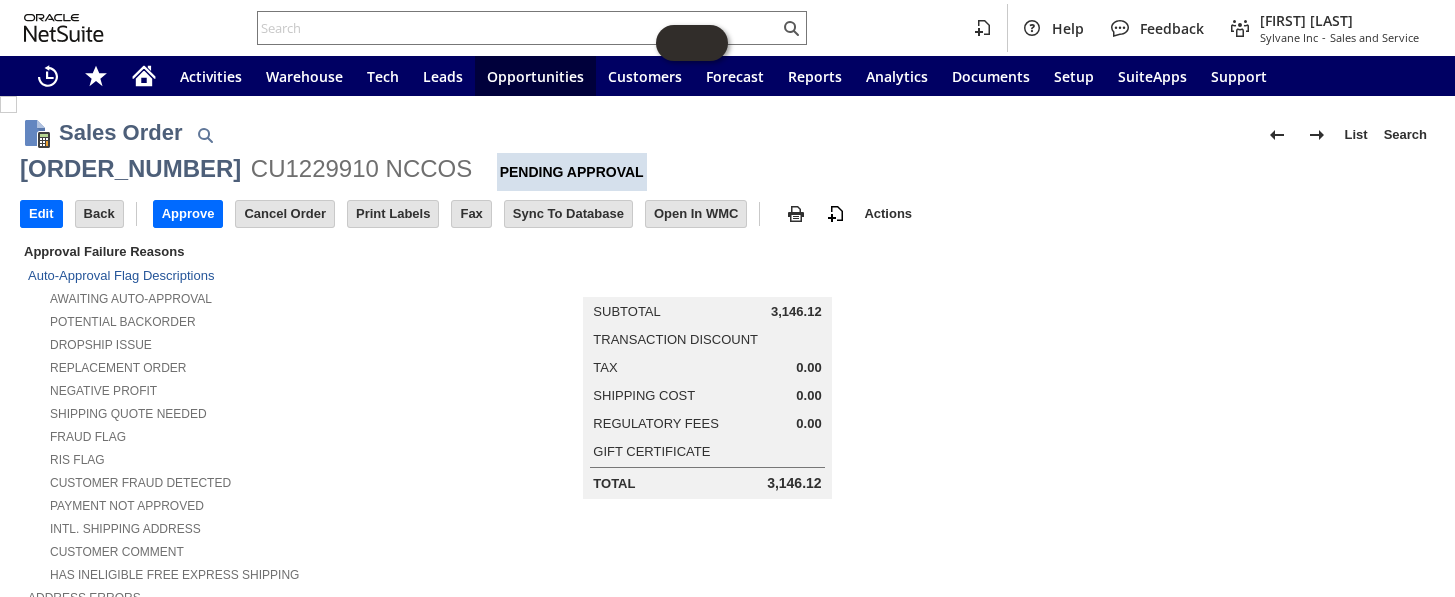 scroll, scrollTop: 0, scrollLeft: 0, axis: both 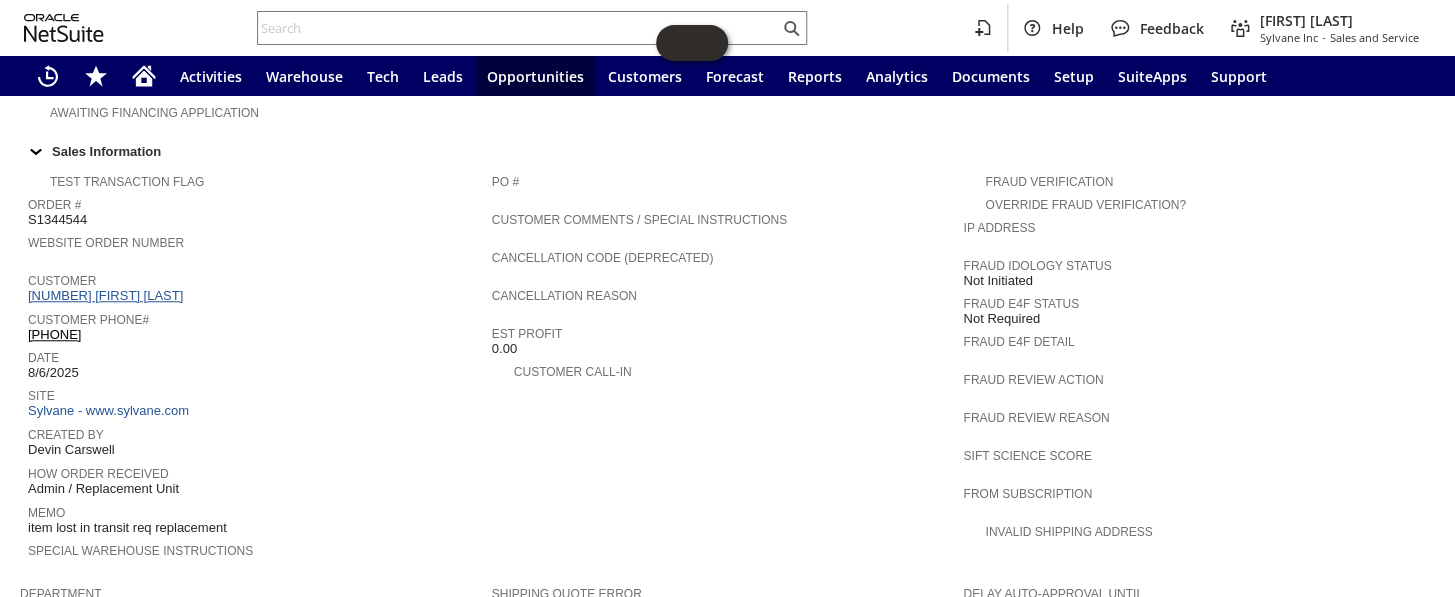 click on "CU1230467 Jennifer McGinnis" at bounding box center [108, 295] 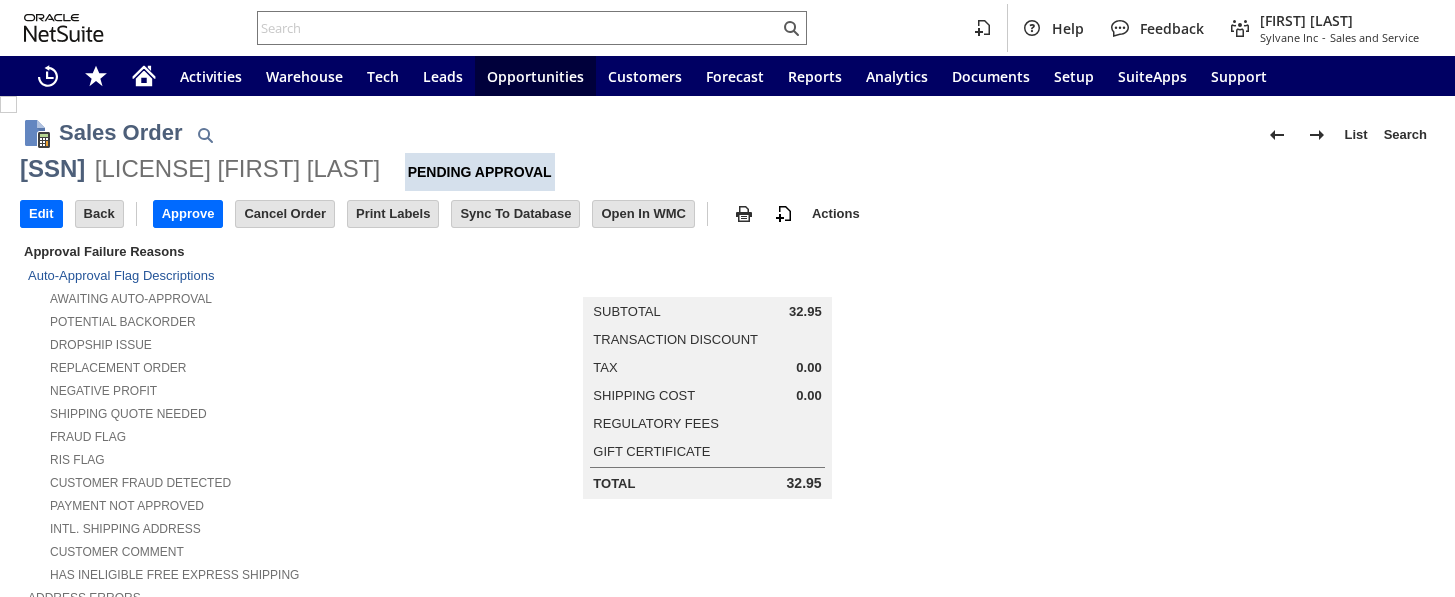 scroll, scrollTop: 0, scrollLeft: 0, axis: both 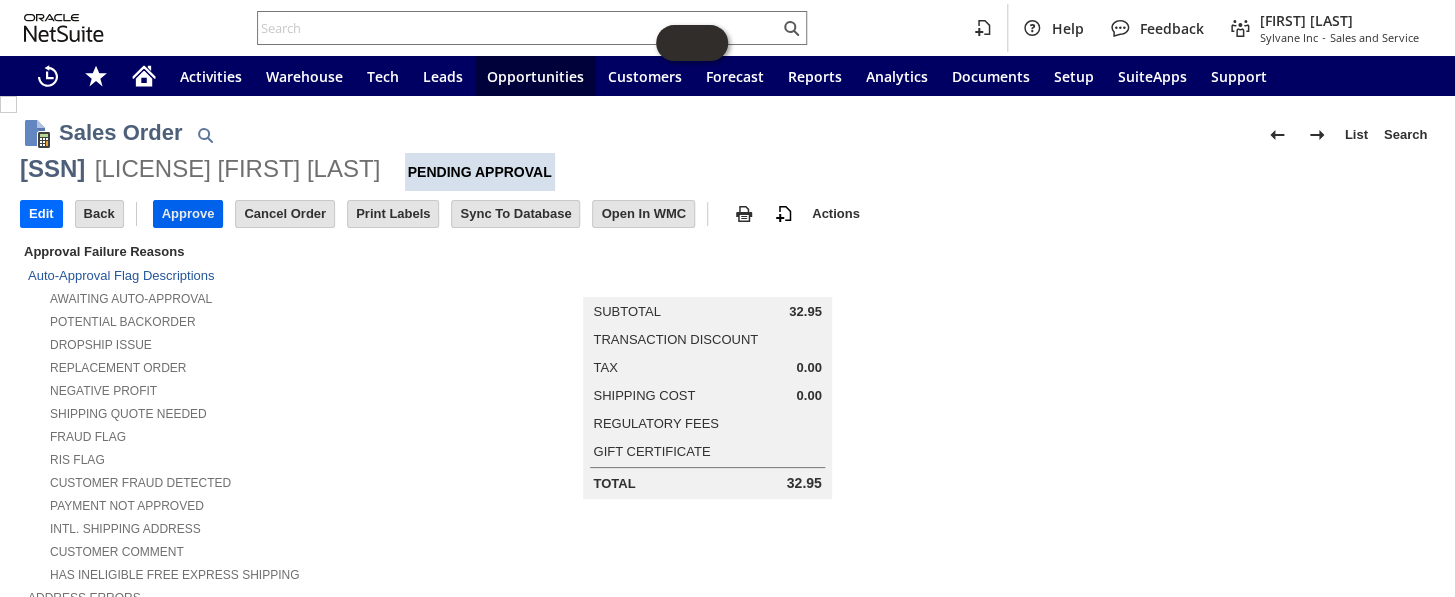 click on "Approve" at bounding box center (188, 214) 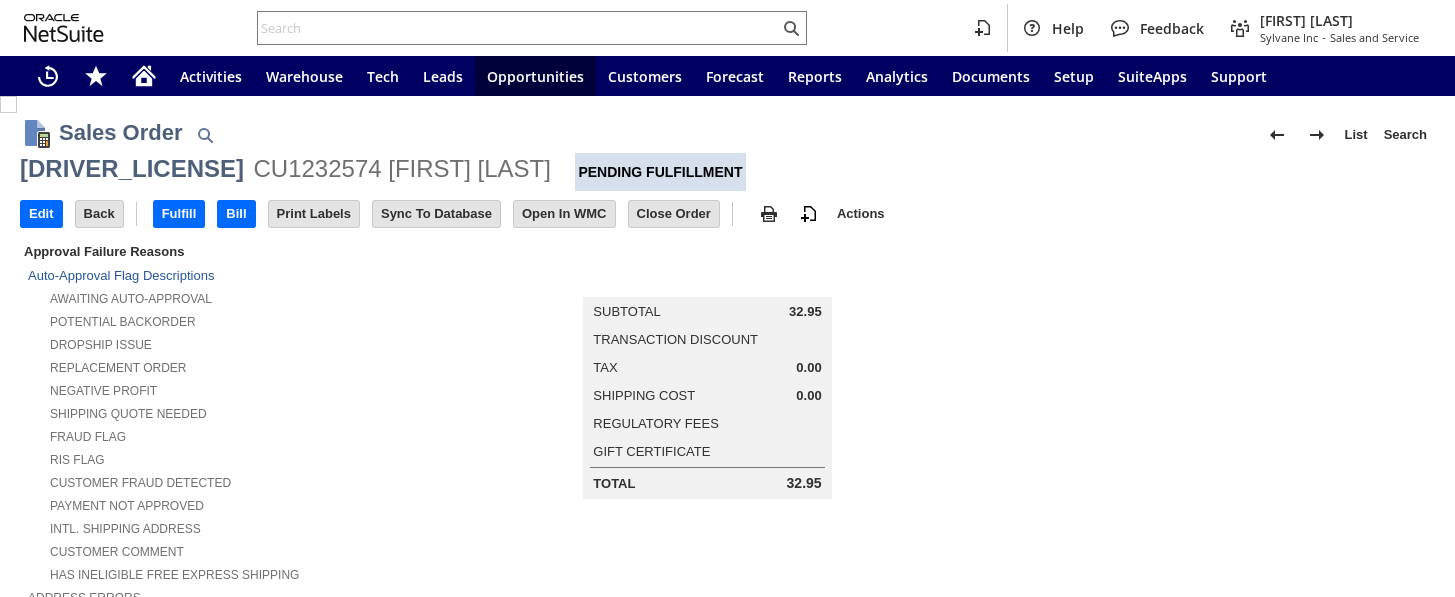scroll, scrollTop: 0, scrollLeft: 0, axis: both 